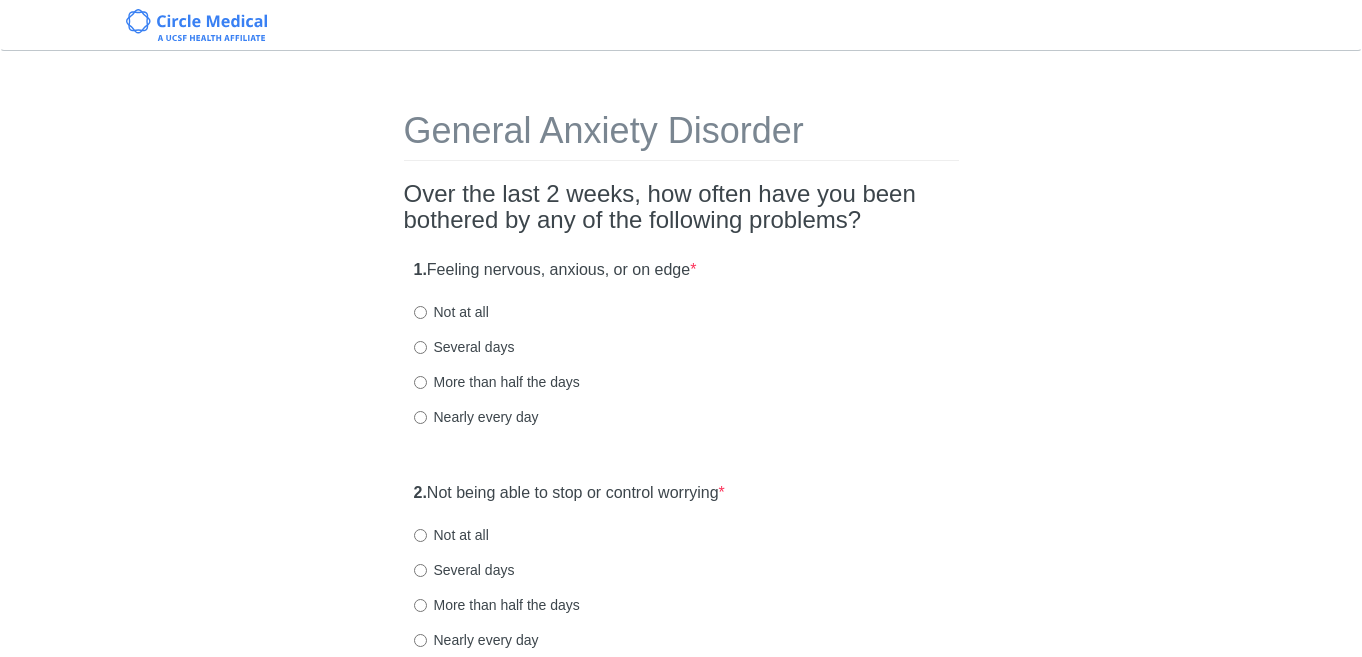 scroll, scrollTop: 0, scrollLeft: 0, axis: both 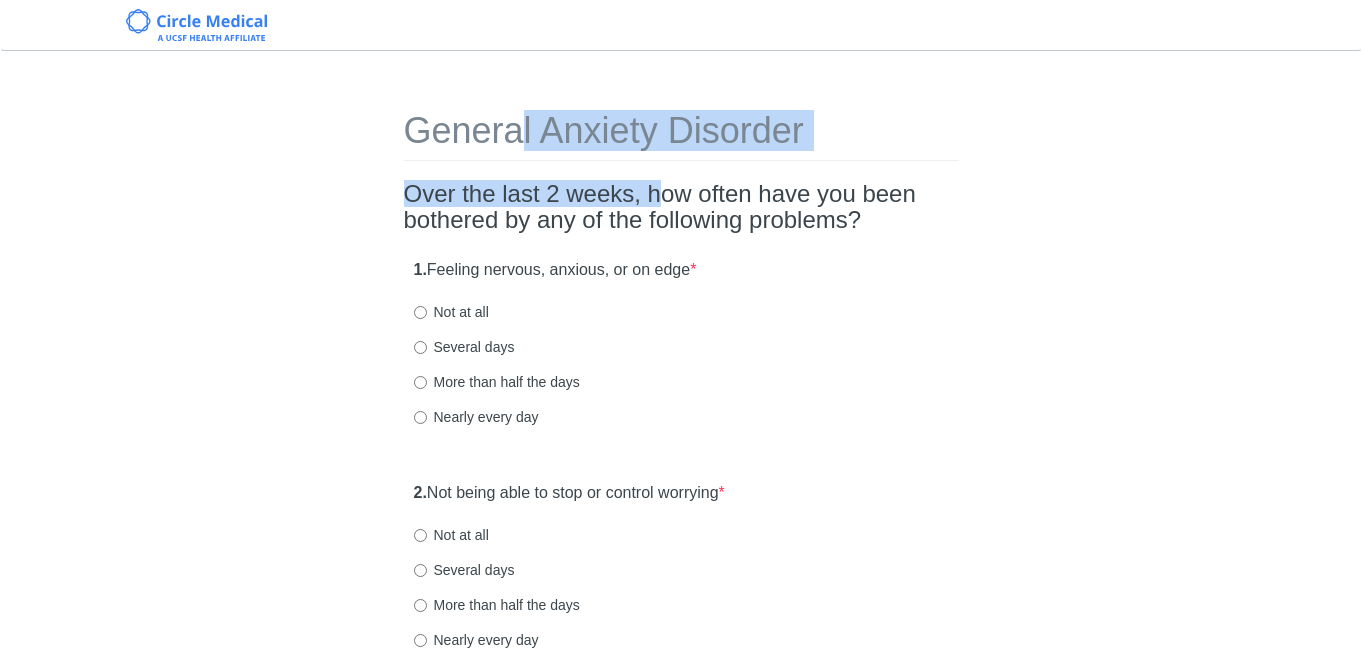 drag, startPoint x: 521, startPoint y: 132, endPoint x: 661, endPoint y: 194, distance: 153.11433 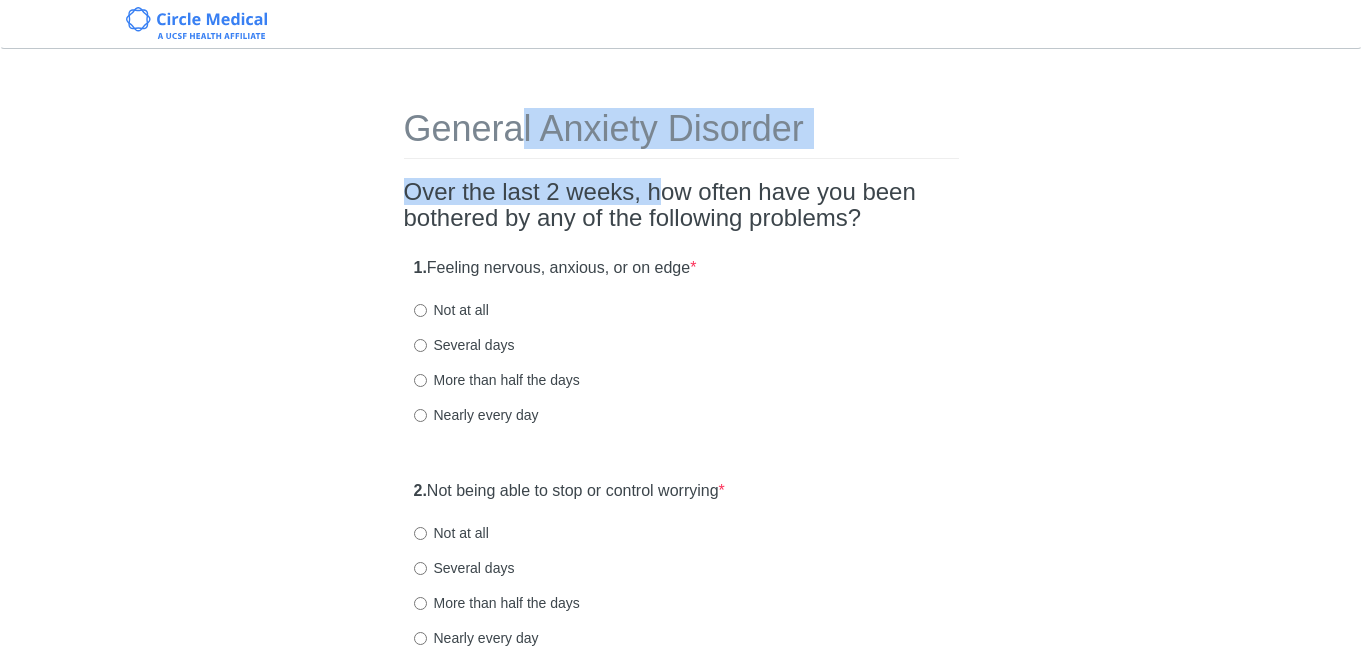 scroll, scrollTop: 0, scrollLeft: 0, axis: both 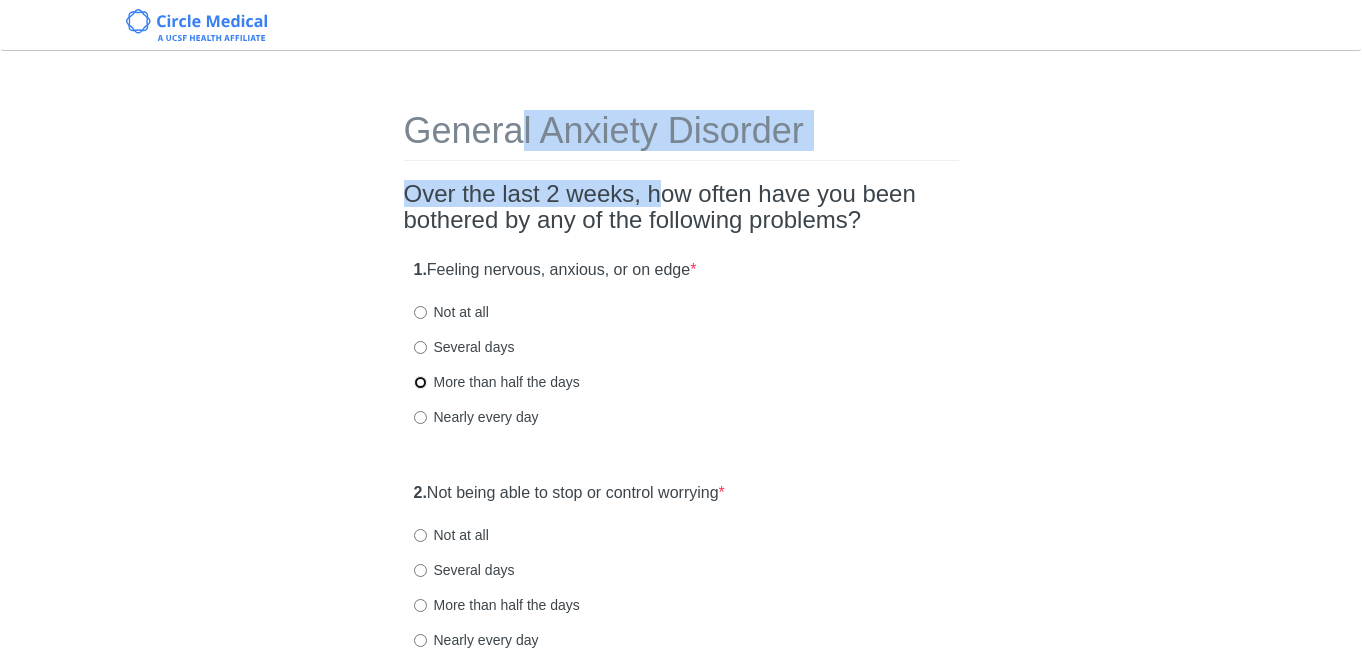 click on "More than half the days" at bounding box center (420, 382) 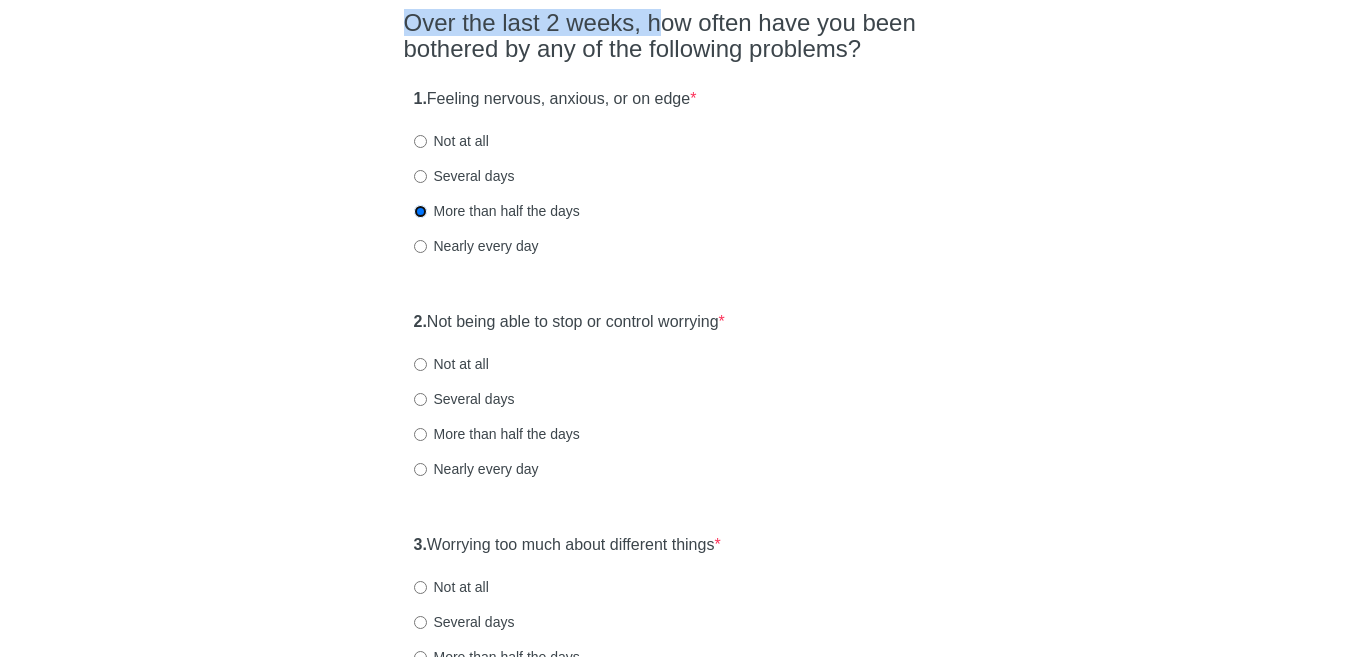 scroll, scrollTop: 172, scrollLeft: 0, axis: vertical 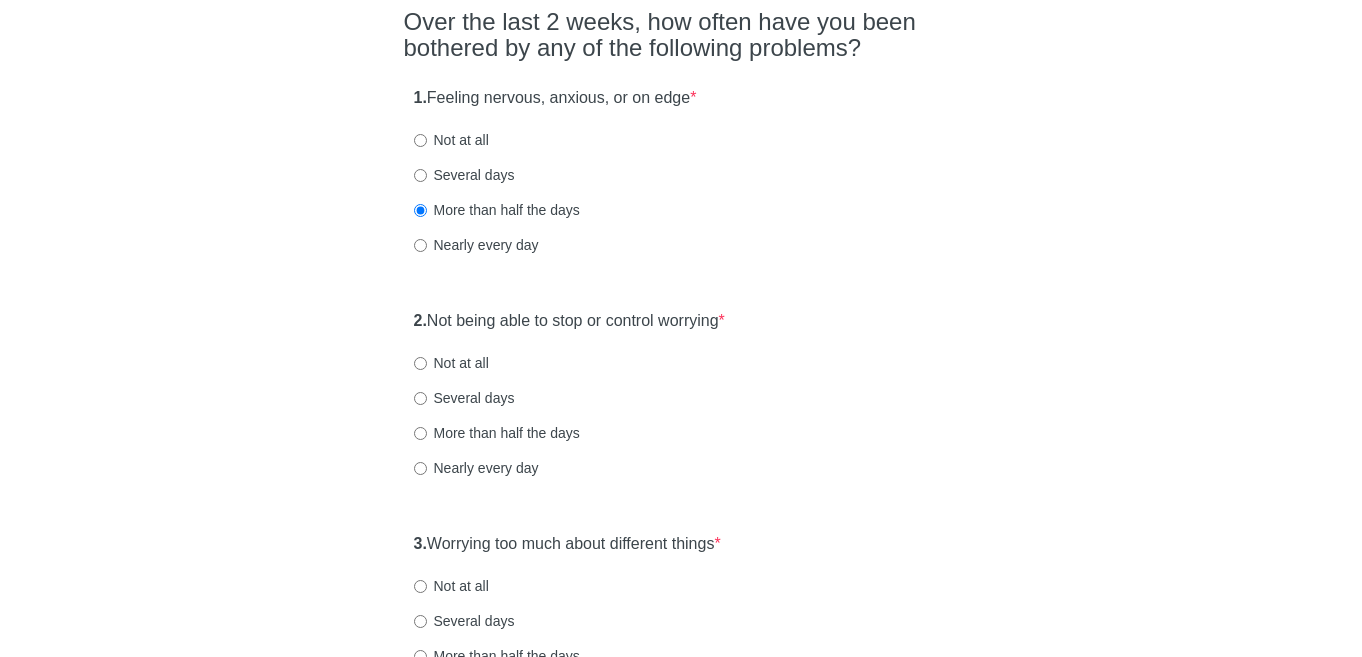 click on "More than half the days" at bounding box center (497, 433) 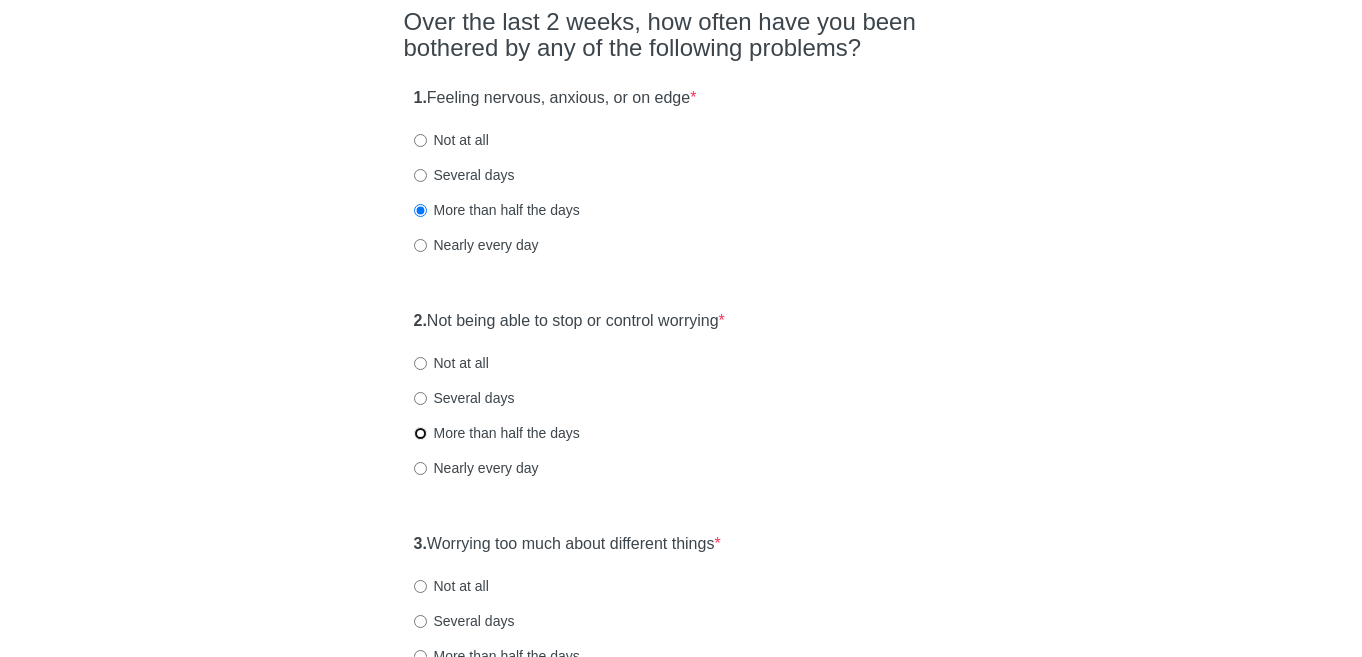 click on "More than half the days" at bounding box center (420, 433) 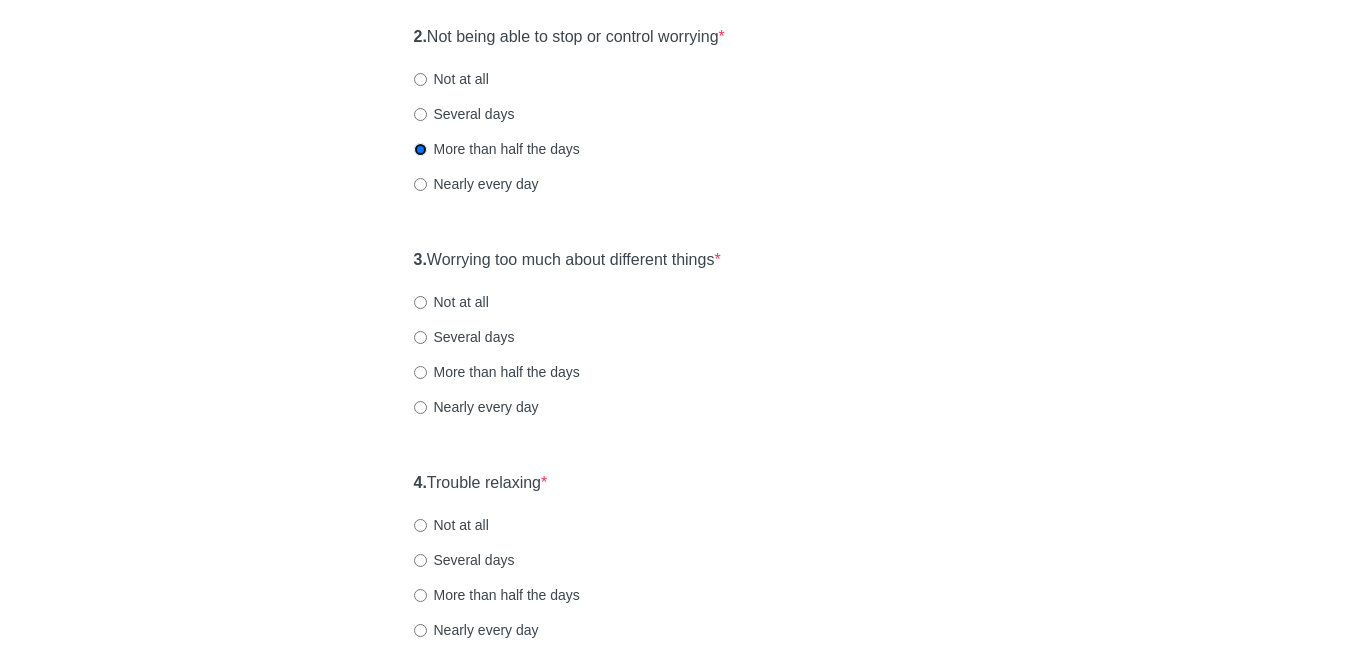 scroll, scrollTop: 459, scrollLeft: 0, axis: vertical 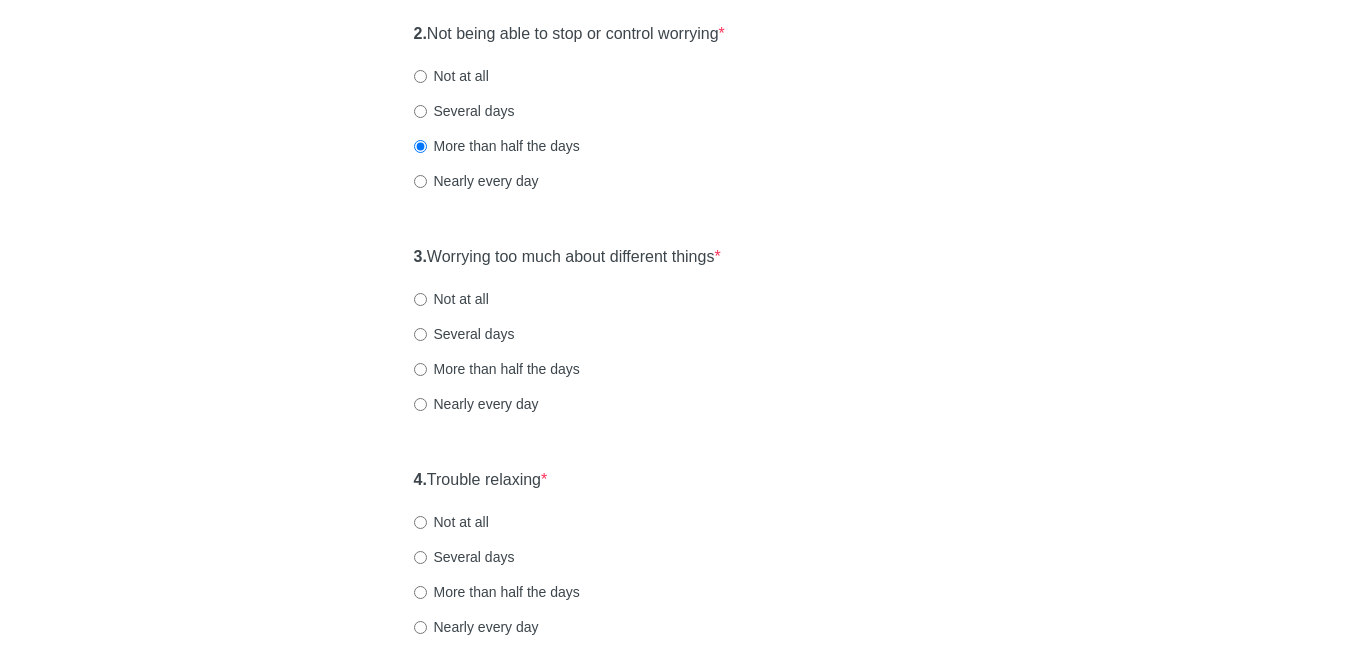 click on "More than half the days" at bounding box center (497, 369) 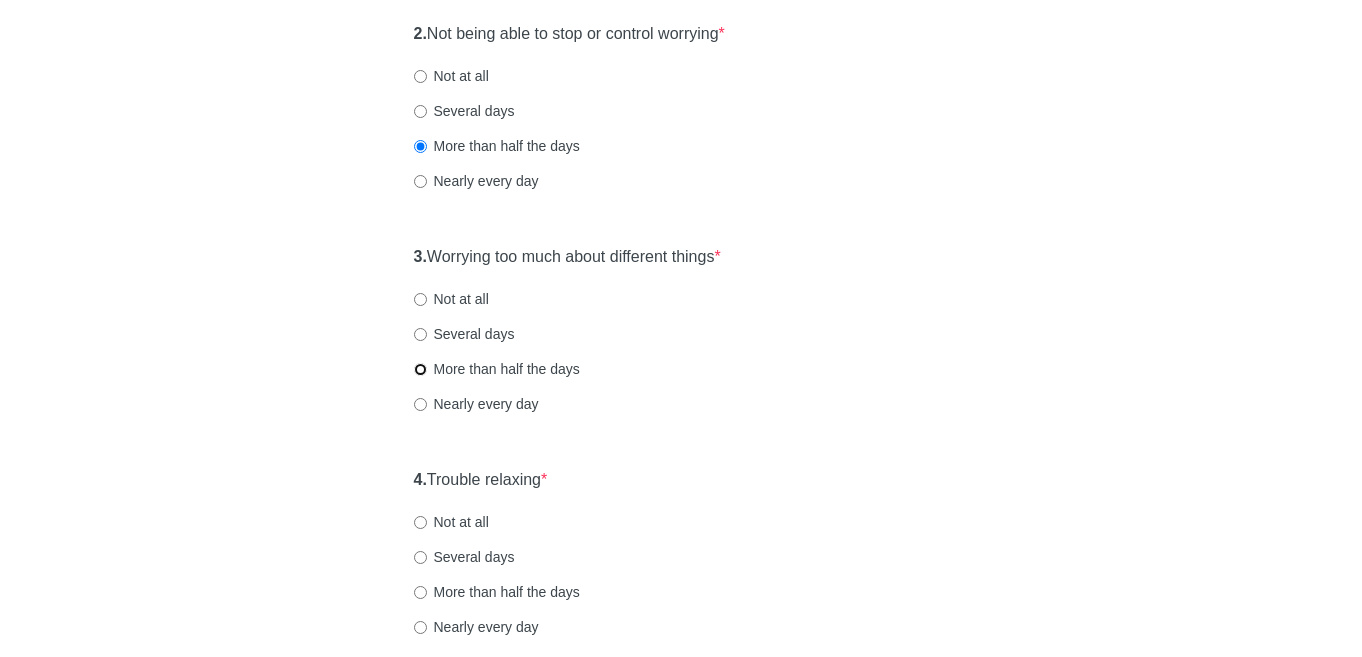 click on "More than half the days" at bounding box center (420, 369) 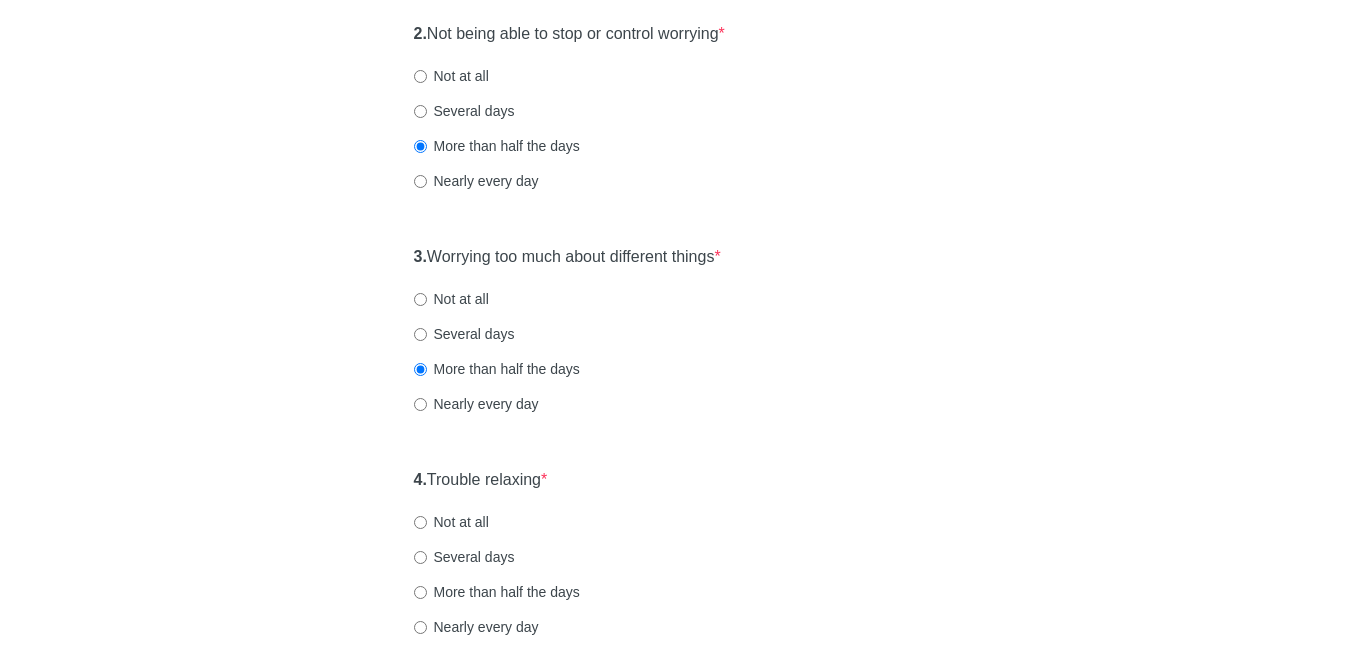 click on "Several days" at bounding box center (464, 334) 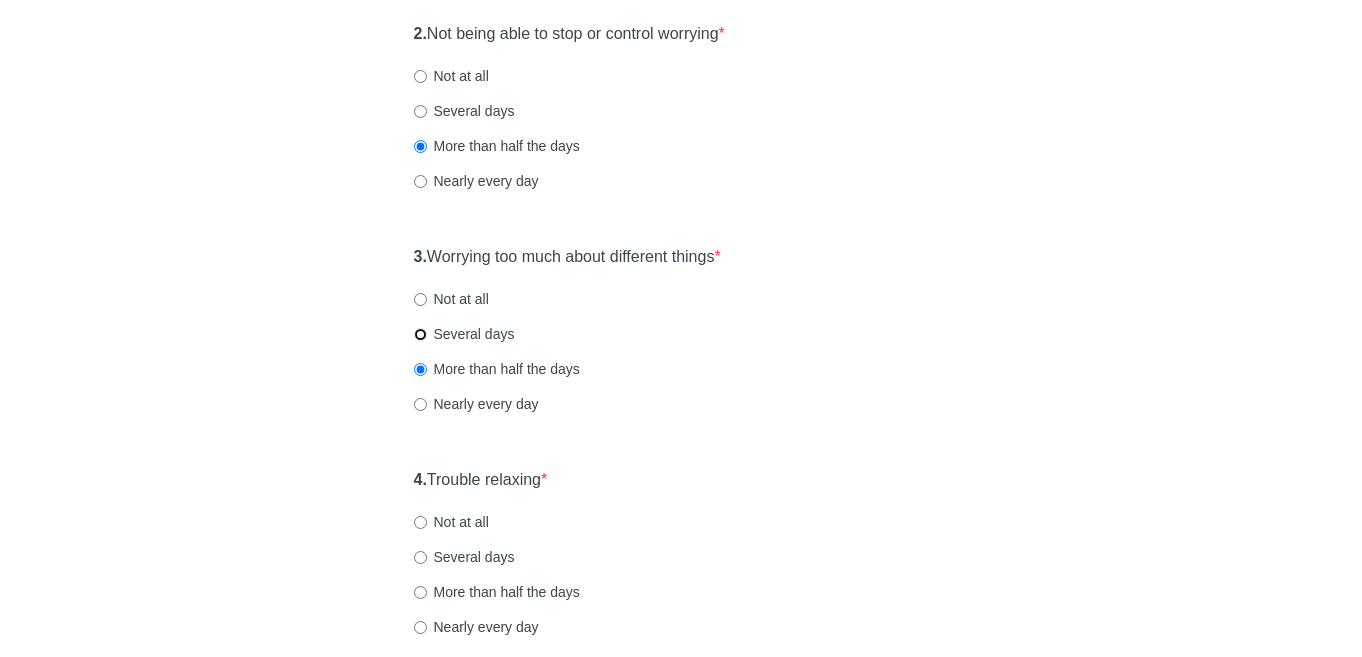 click on "Several days" at bounding box center [420, 334] 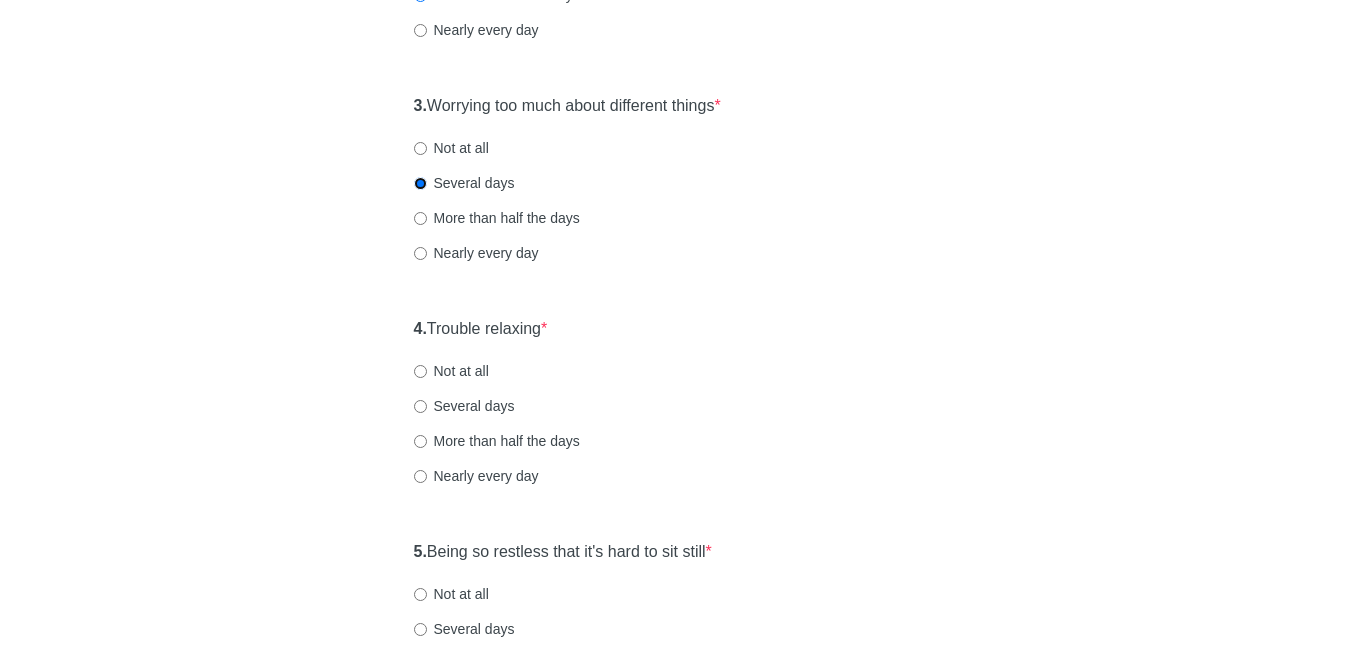 scroll, scrollTop: 617, scrollLeft: 0, axis: vertical 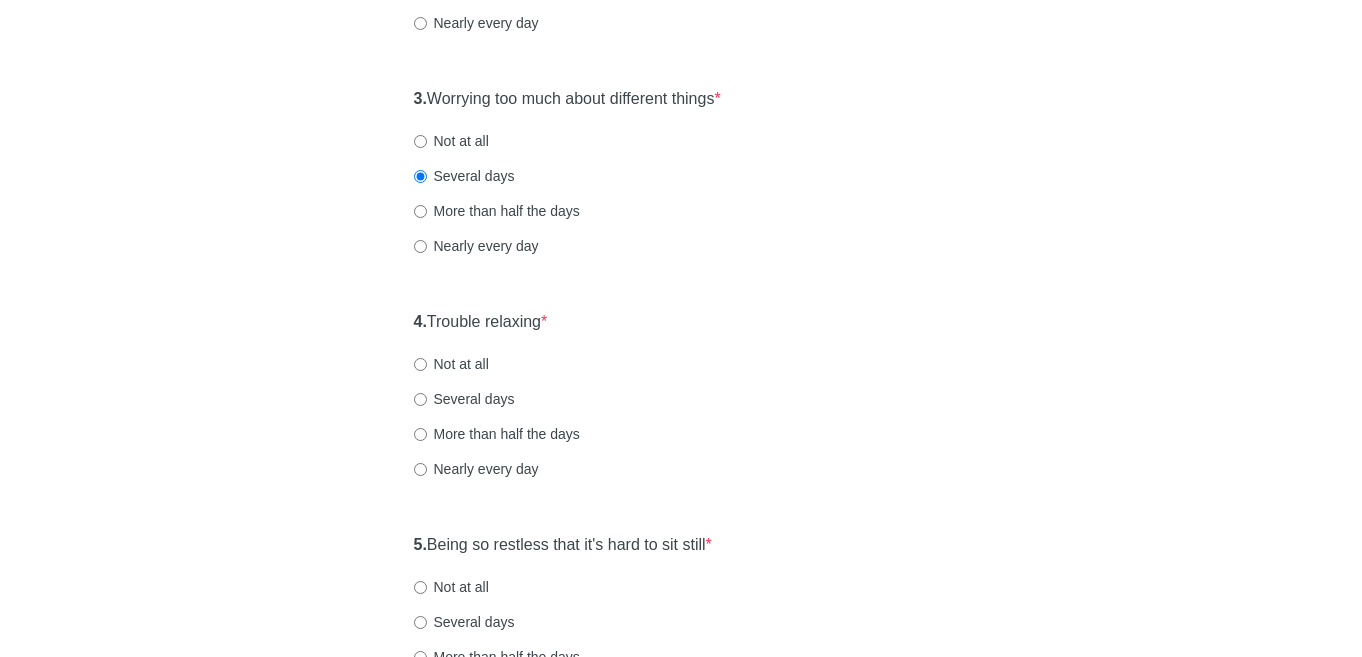 click on "Several days" at bounding box center [464, 399] 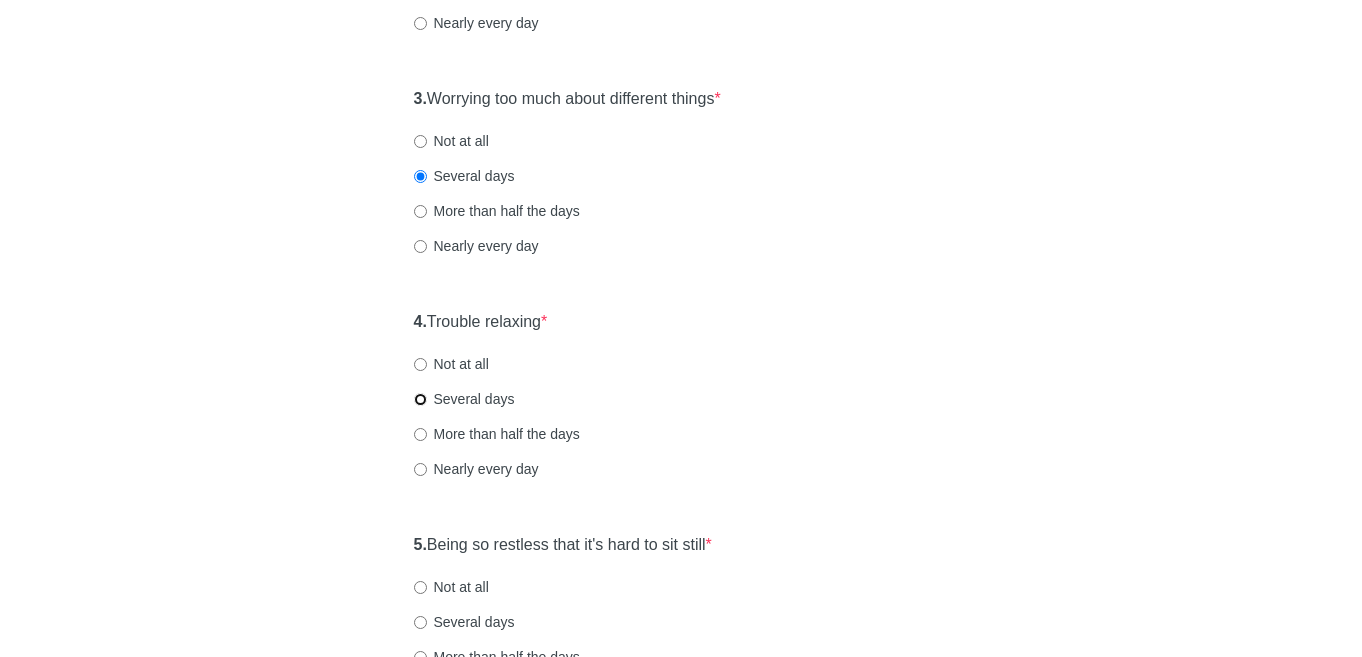 radio on "true" 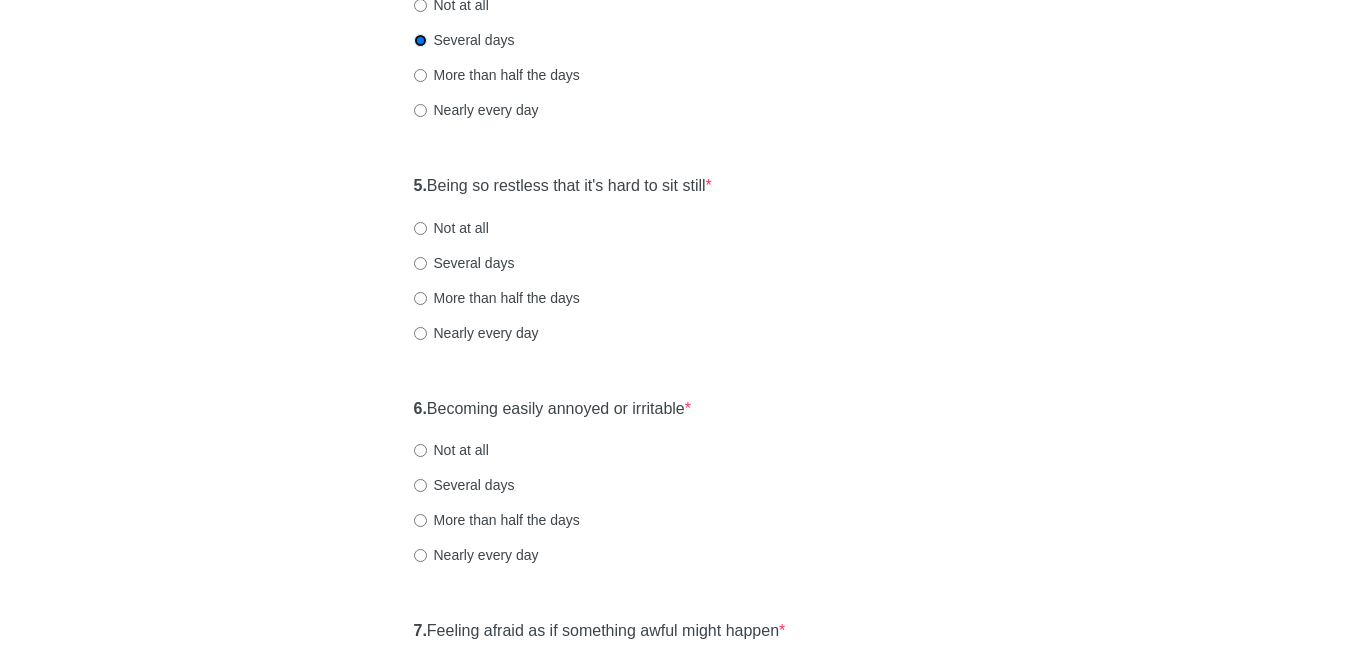 scroll, scrollTop: 980, scrollLeft: 0, axis: vertical 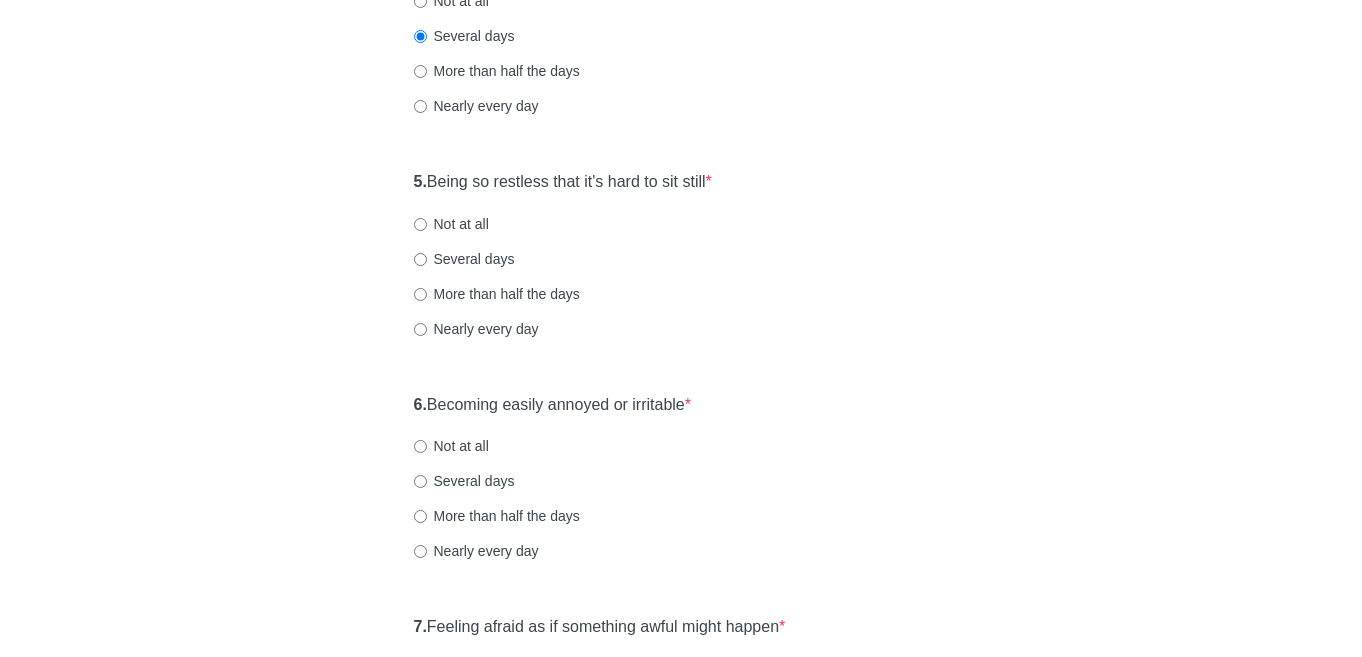 click on "Several days" at bounding box center [464, 259] 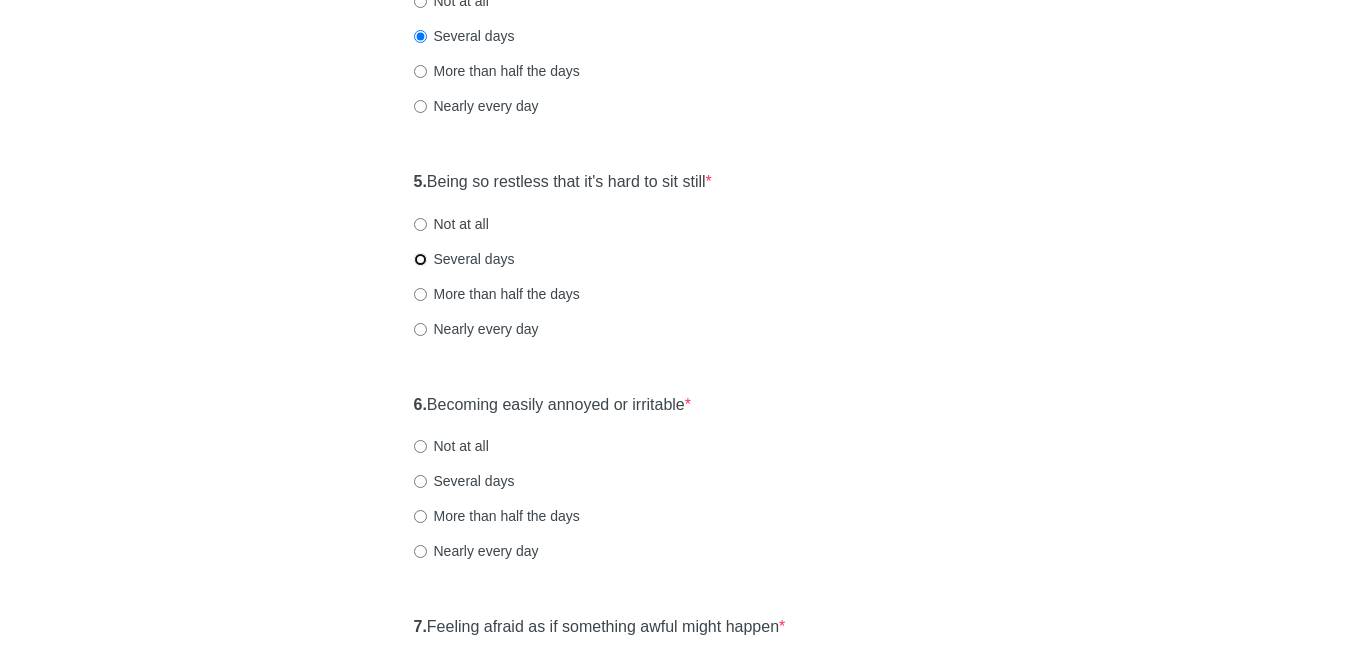 radio on "true" 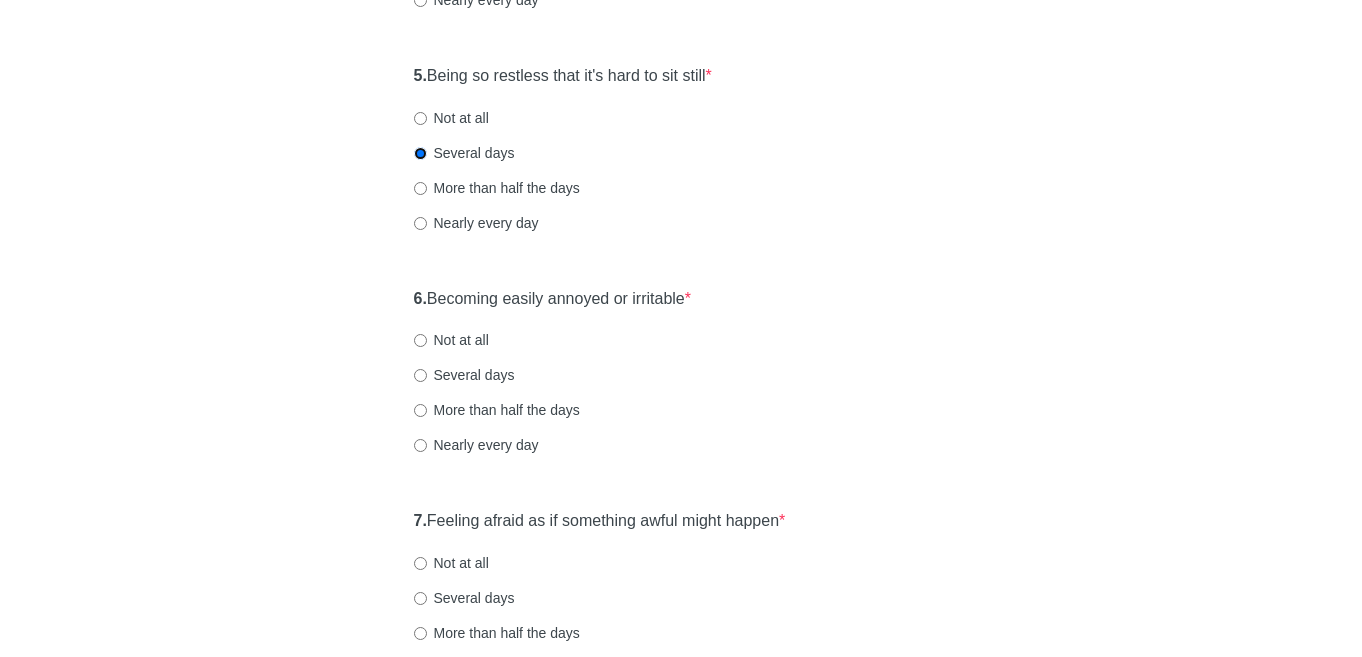 scroll, scrollTop: 1088, scrollLeft: 0, axis: vertical 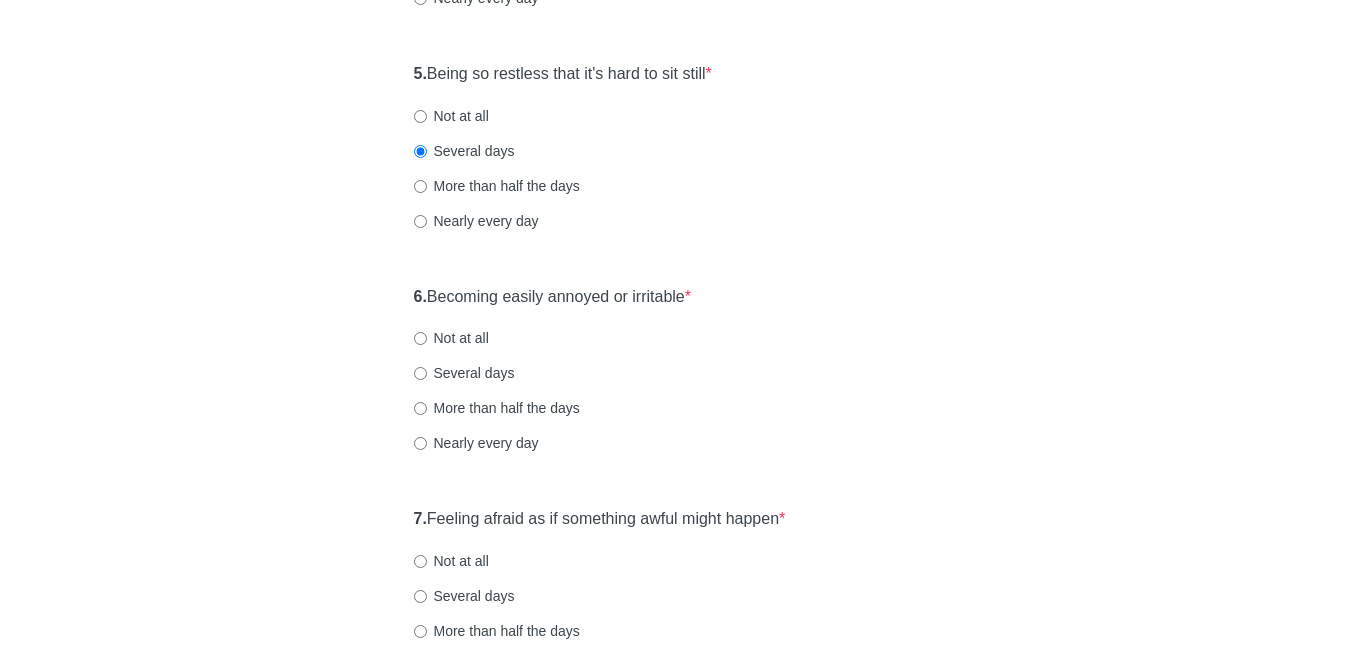 click on "Several days" at bounding box center (464, 373) 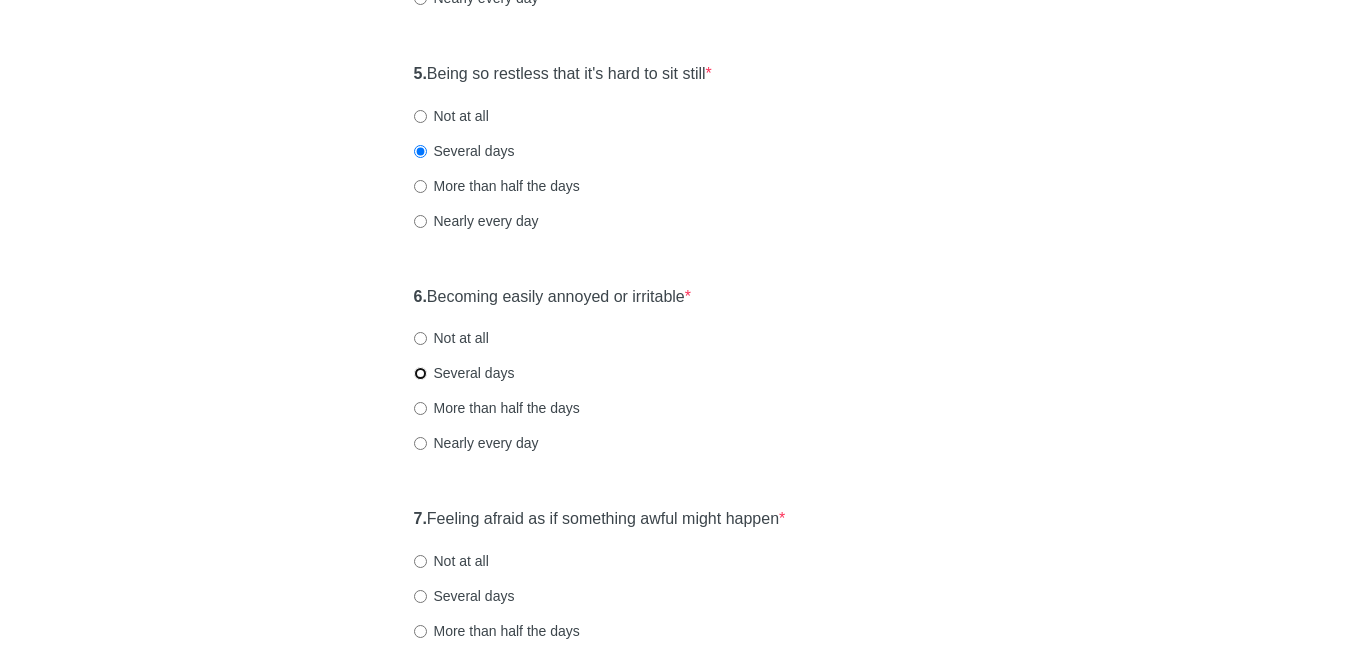 click on "Several days" at bounding box center (420, 373) 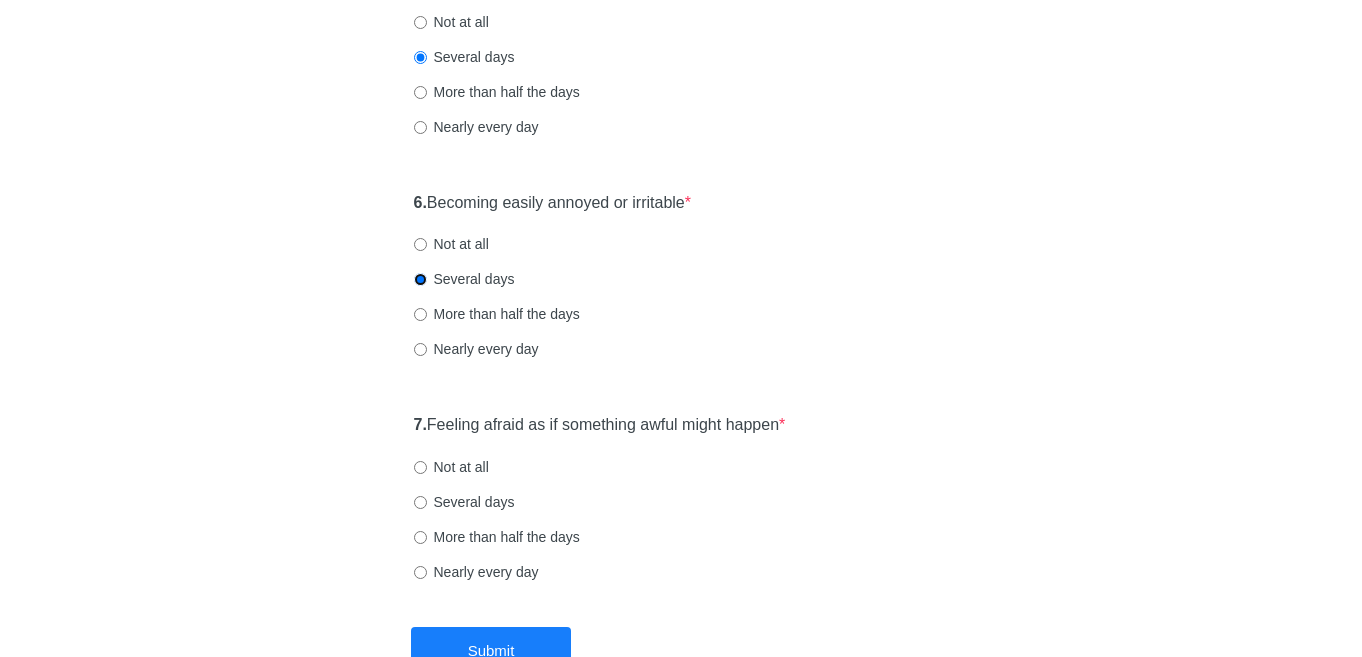 scroll, scrollTop: 1235, scrollLeft: 0, axis: vertical 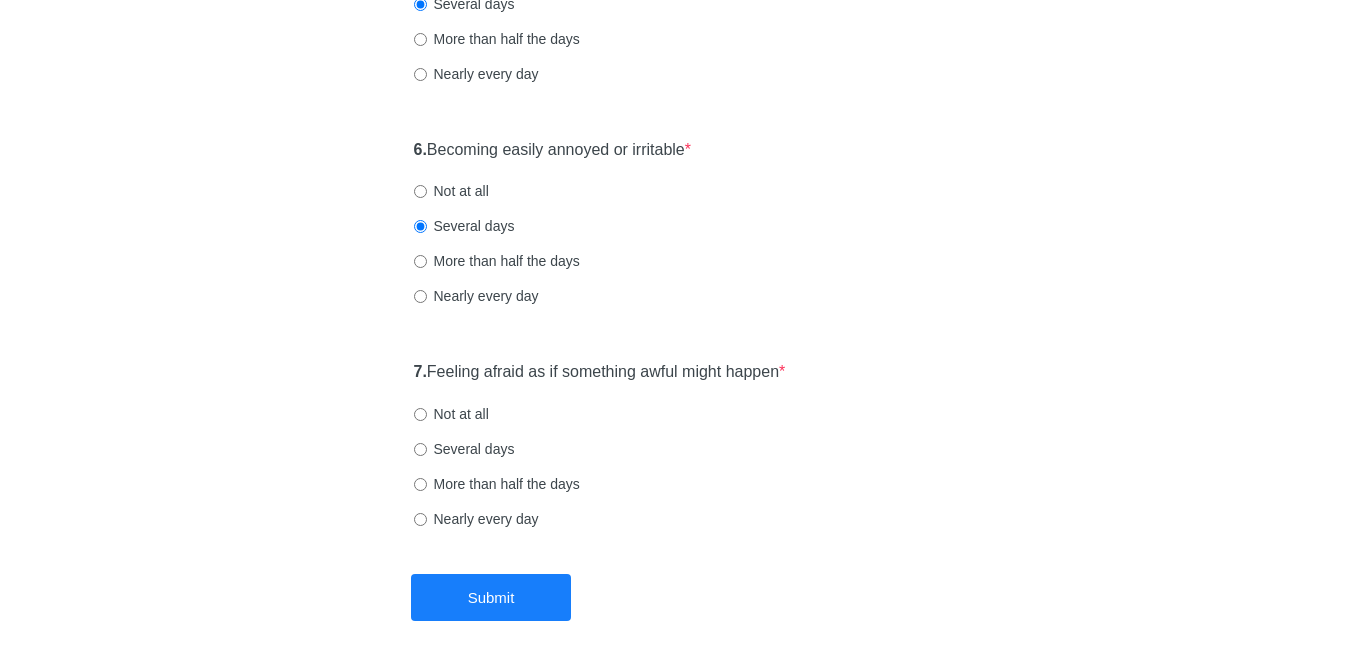 click on "Several days" at bounding box center (464, 449) 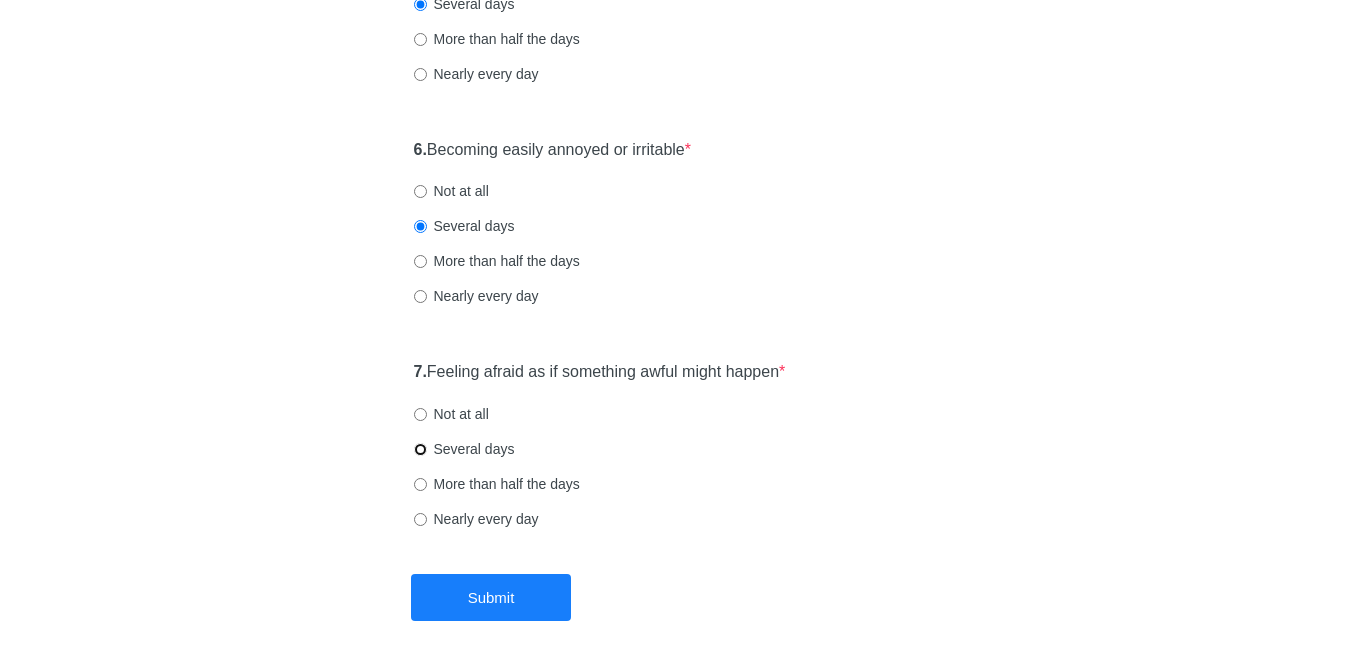 click on "Several days" at bounding box center (420, 449) 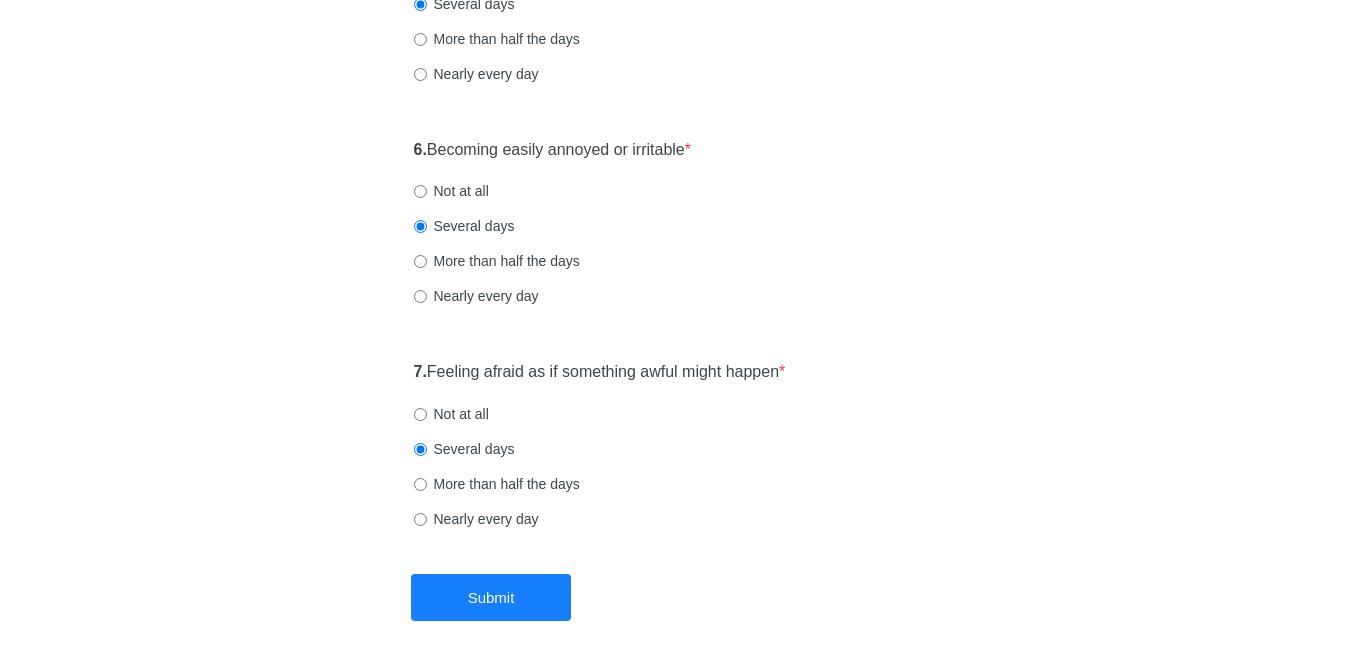 click on "Not at all" at bounding box center [451, 414] 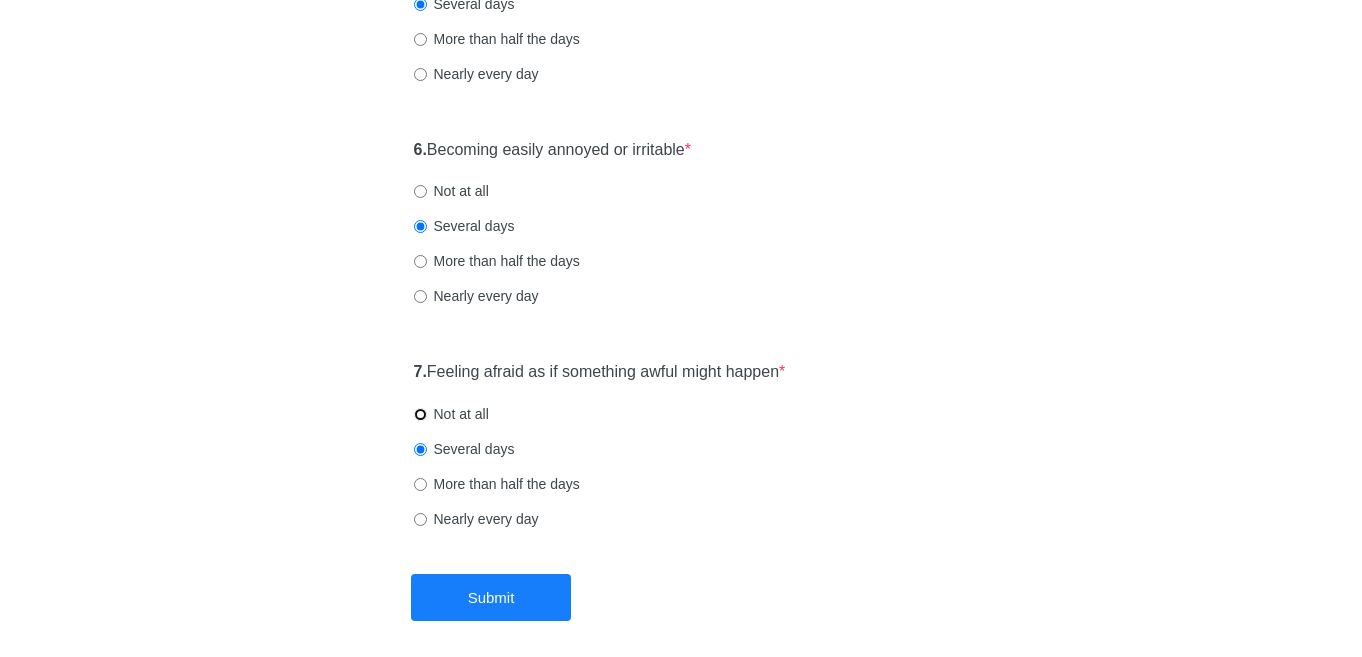 click on "Not at all" at bounding box center [420, 414] 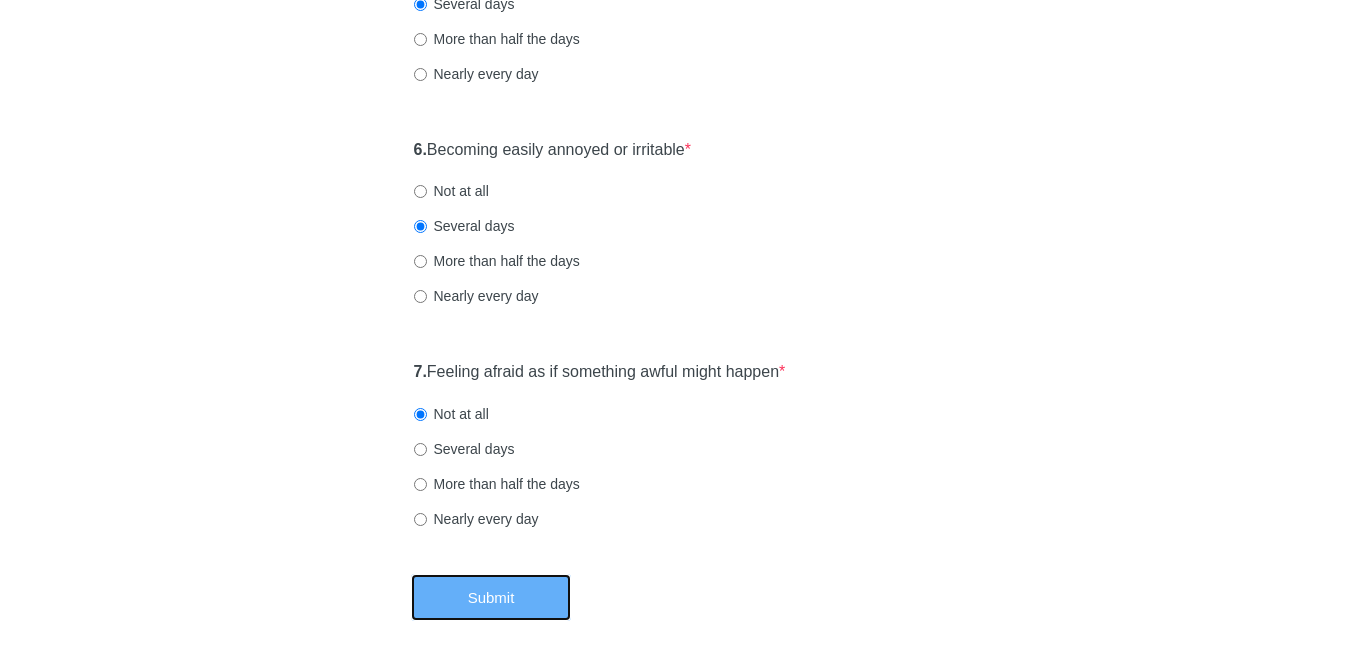 click on "Submit" at bounding box center (491, 597) 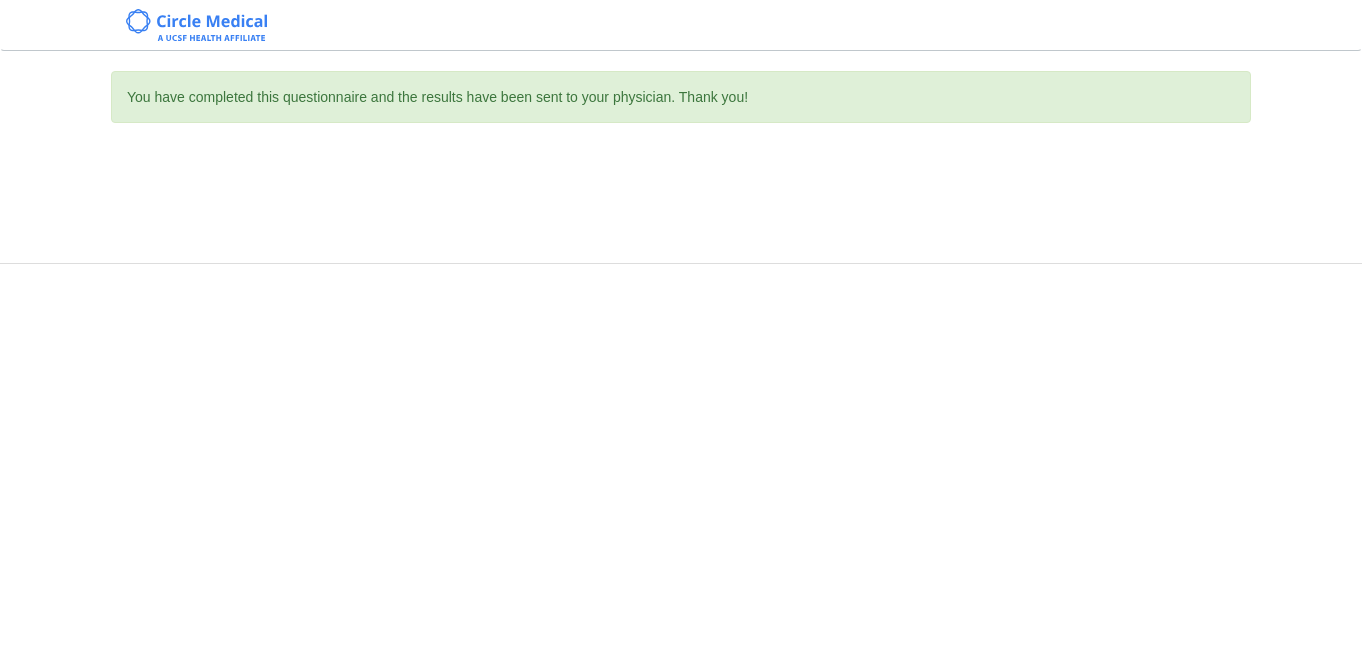 scroll, scrollTop: 0, scrollLeft: 0, axis: both 